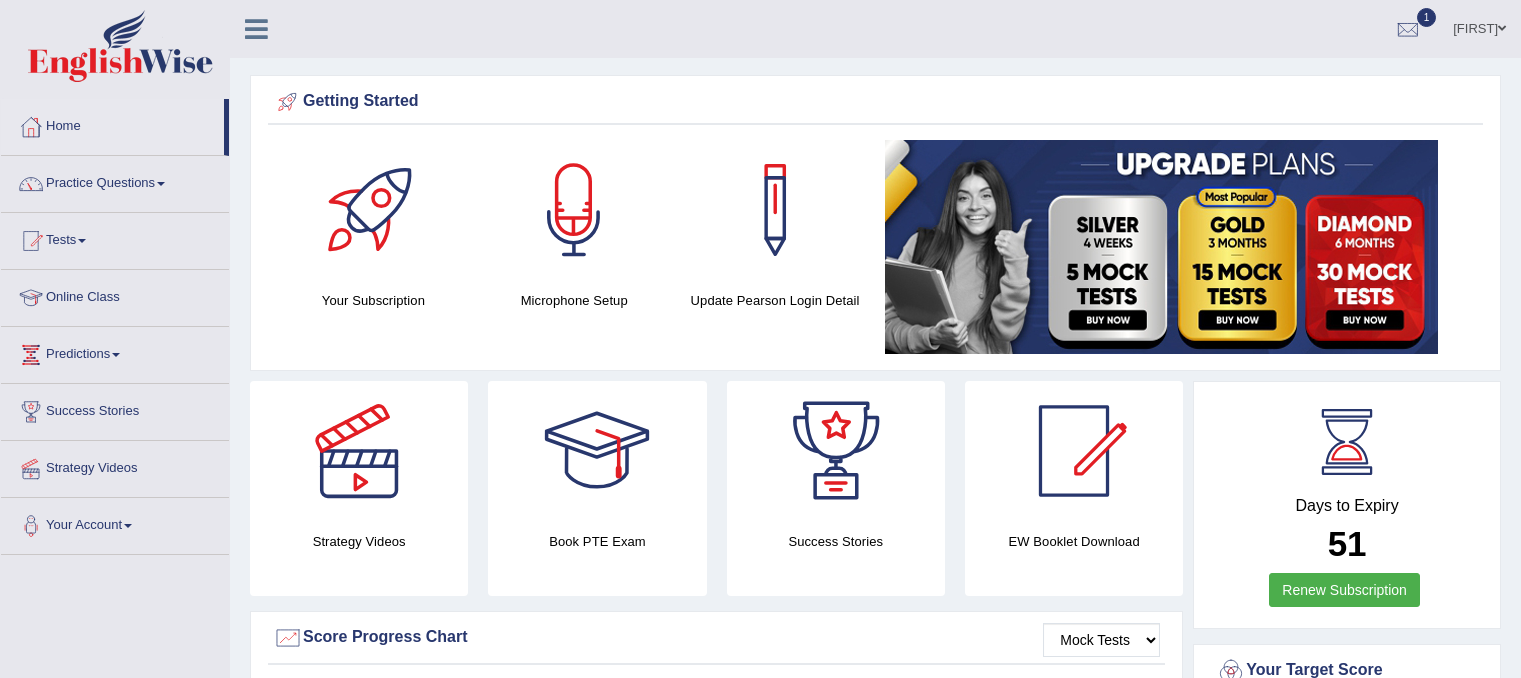 scroll, scrollTop: 2414, scrollLeft: 0, axis: vertical 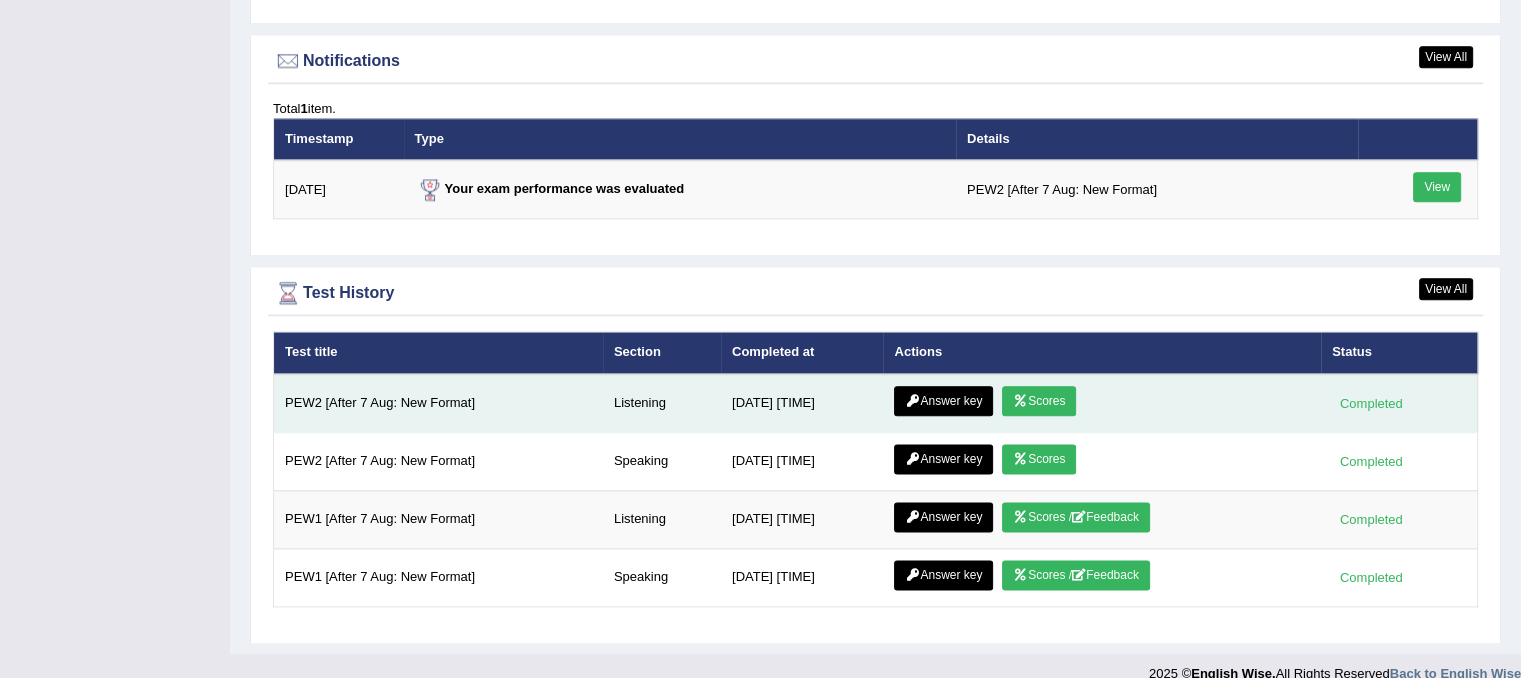 click at bounding box center [1020, 401] 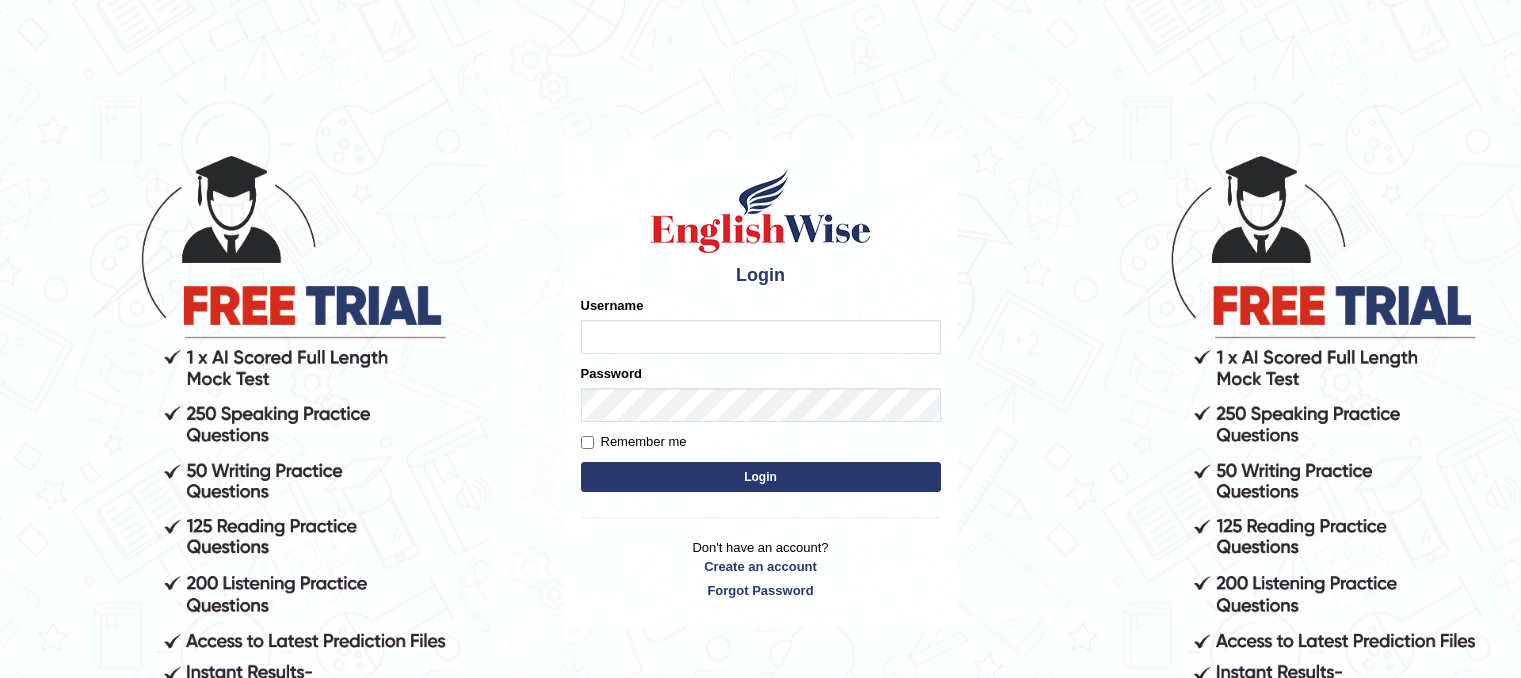 scroll, scrollTop: 0, scrollLeft: 0, axis: both 